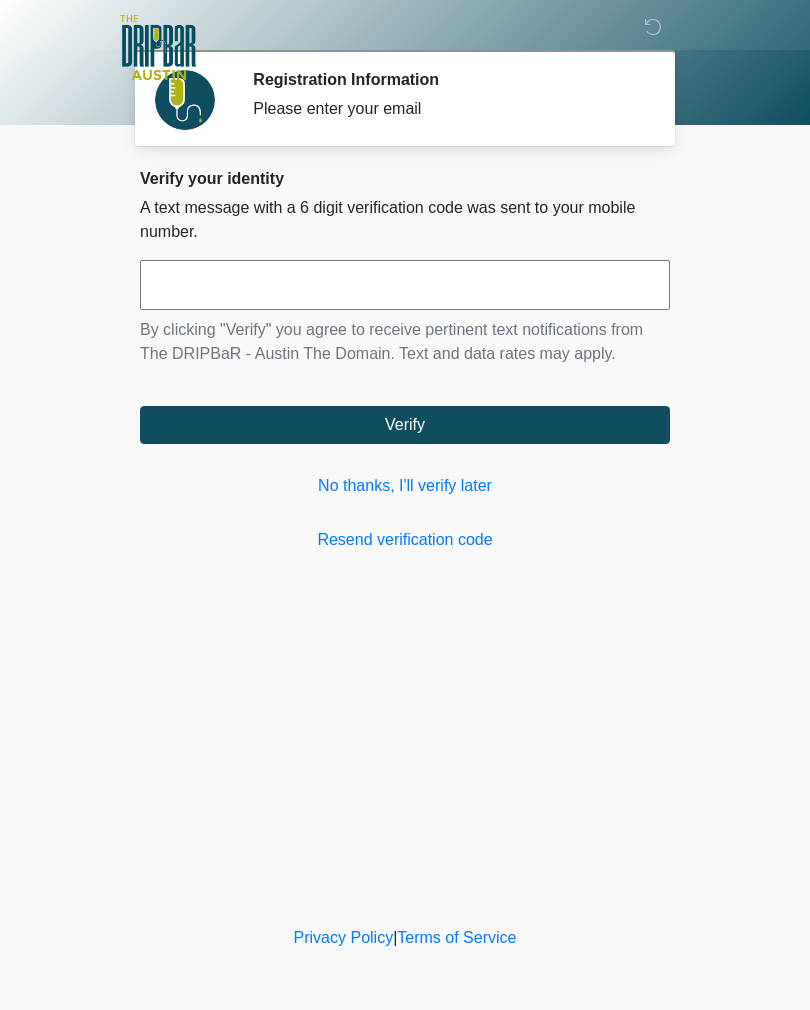 scroll, scrollTop: 0, scrollLeft: 0, axis: both 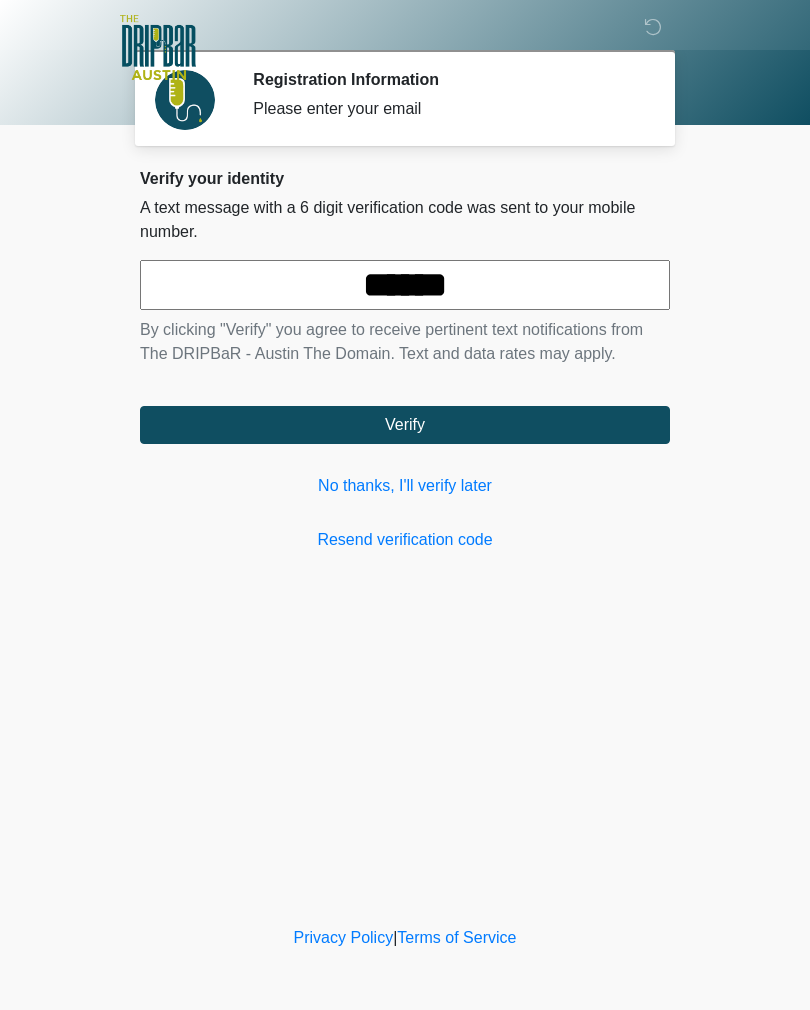type on "******" 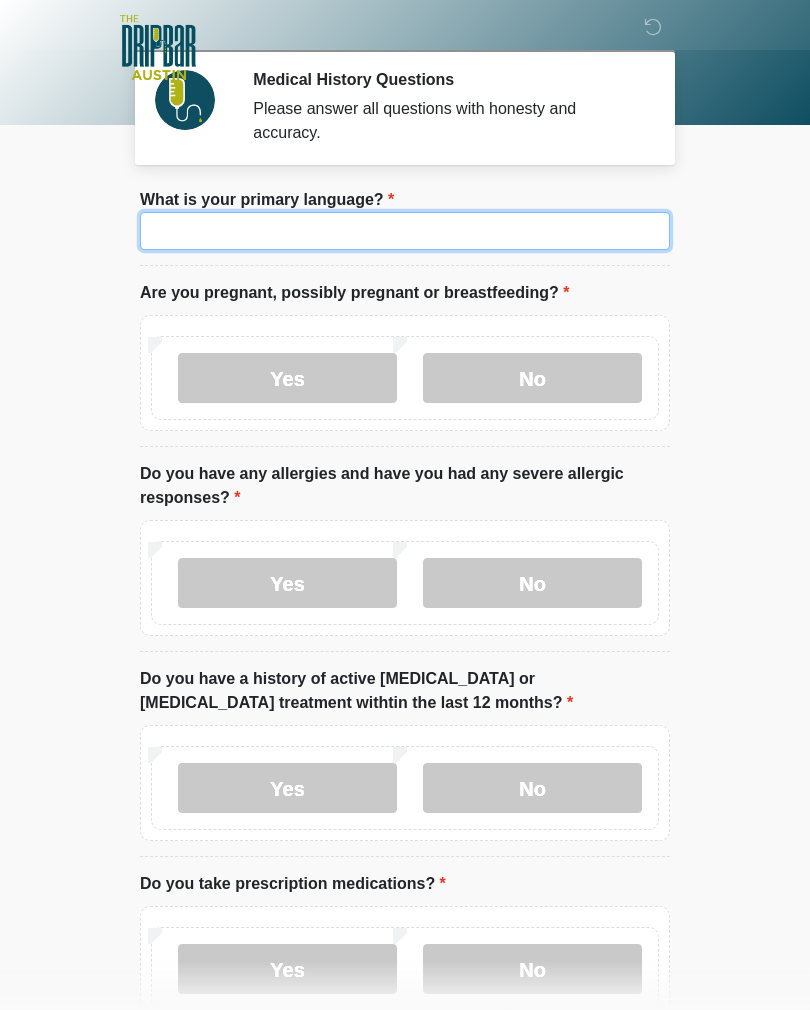 click on "What is your primary language?" at bounding box center [405, 231] 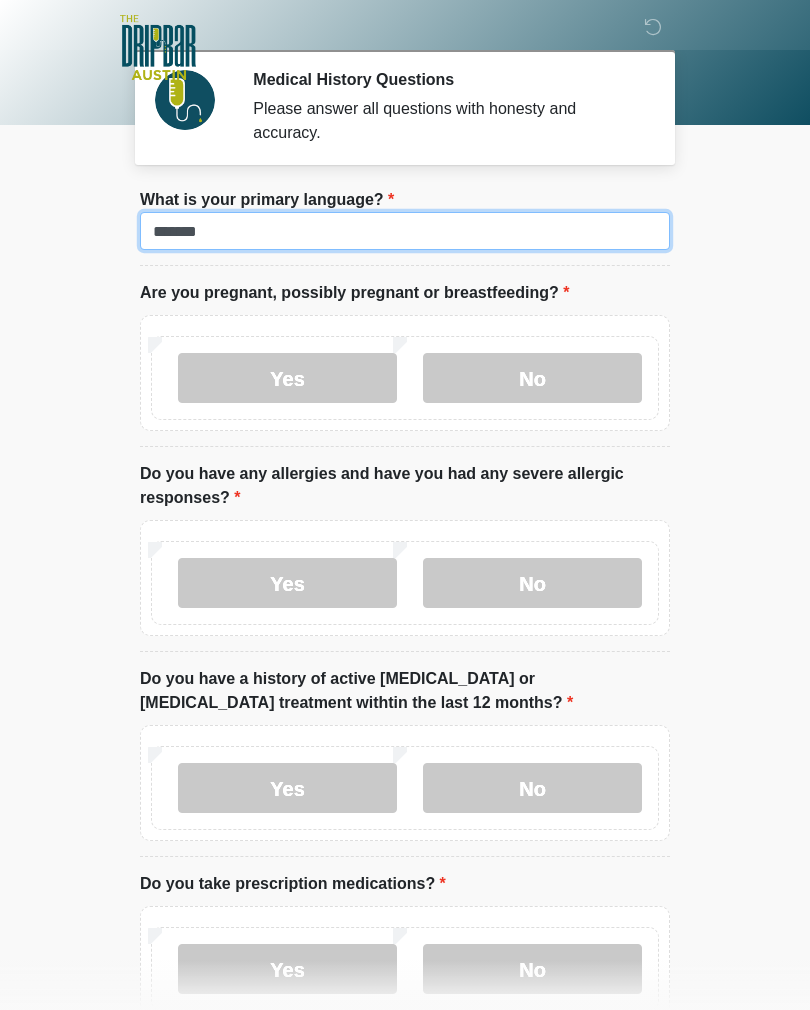 type on "*******" 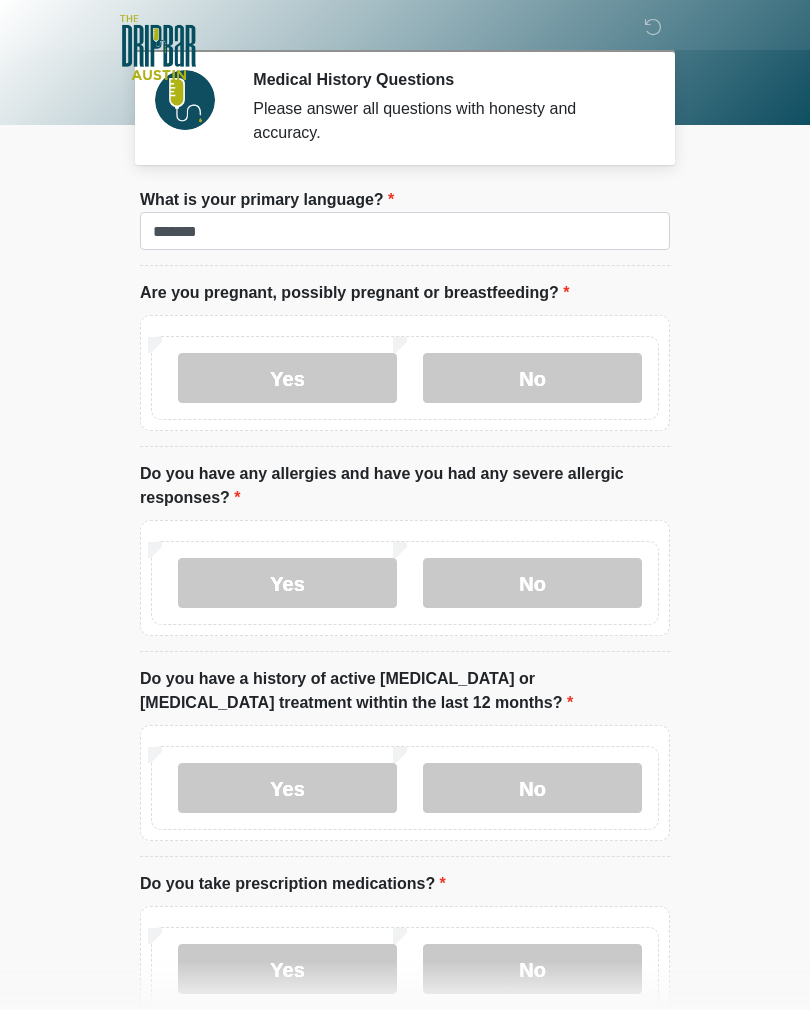 click on "No" at bounding box center [532, 378] 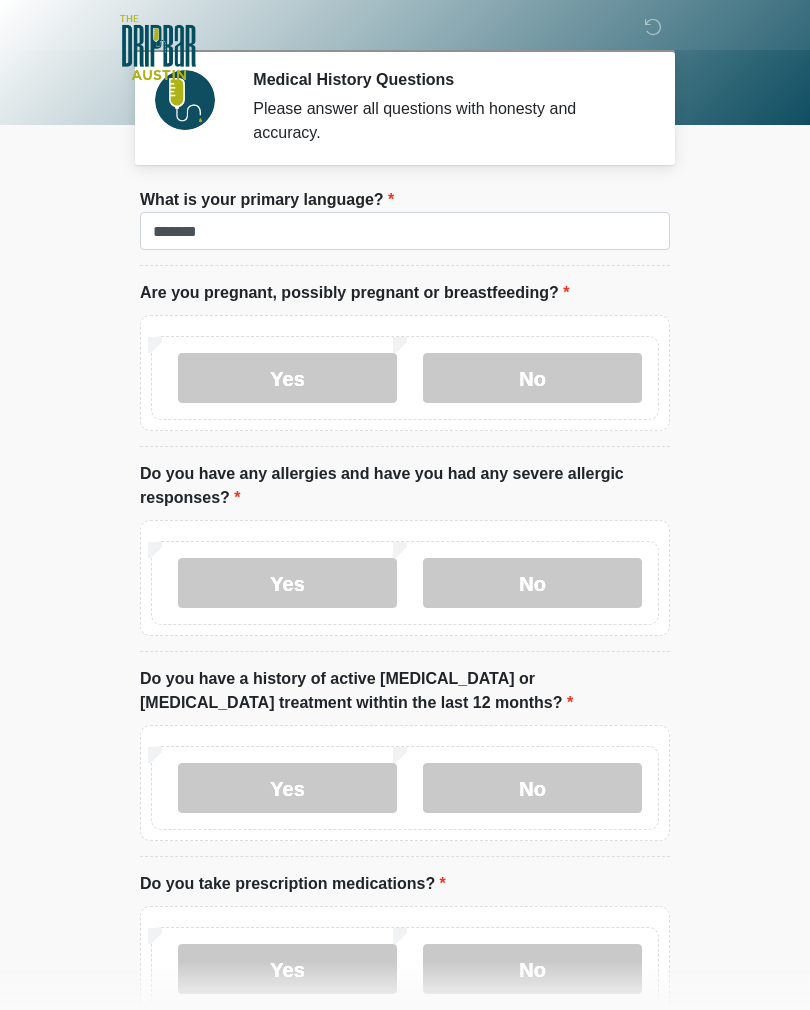 click on "‎ ‎ ‎ ‎
Medical History Questions
Please answer all questions with honesty and accuracy.
Please connect to Wi-Fi now   Provide us with your contact info  Answer some questions about your medical history  Complete a video call with one of our providers
This is the beginning of your  virtual Good Faith Exam .  ﻿﻿﻿﻿﻿﻿﻿﻿ This step is necessary to provide official medical clearance and documentation for your upcoming treatment(s).   ﻿﻿﻿﻿﻿﻿To begin, ﻿﻿﻿﻿﻿﻿ press the continue button below and answer all questions with honesty.
Continue
Please be sure your device is connected to a Wi-Fi Network for quicker service.  .
Continue" at bounding box center [405, 505] 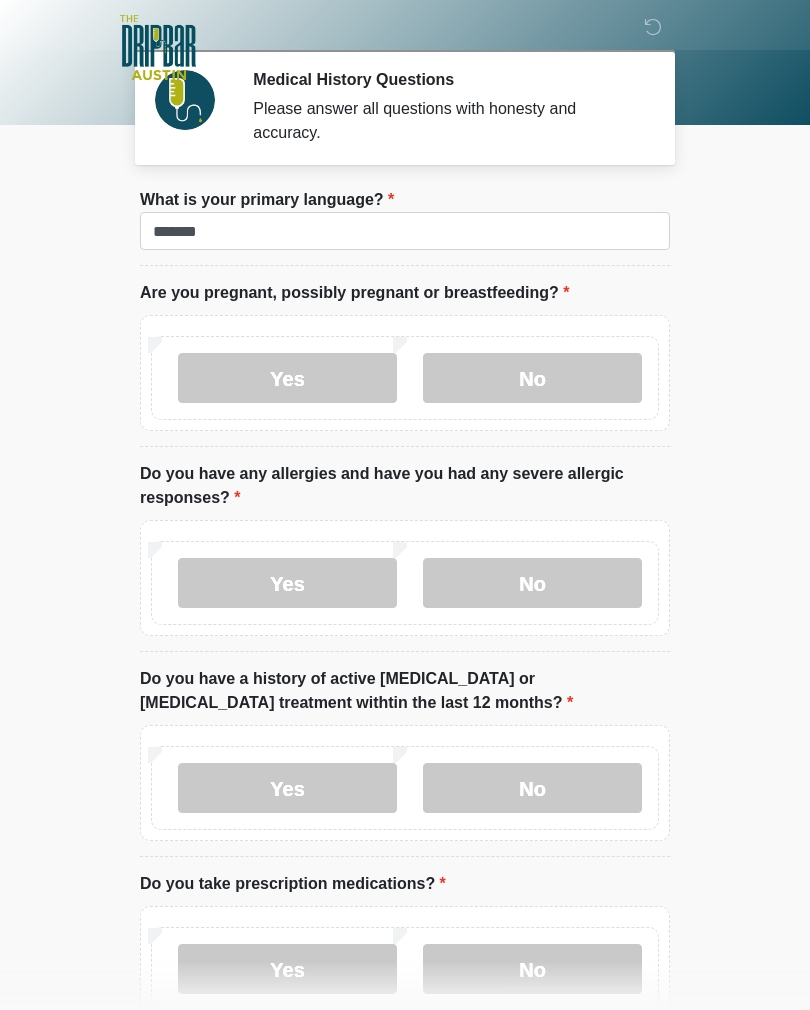 click on "No" at bounding box center [532, 378] 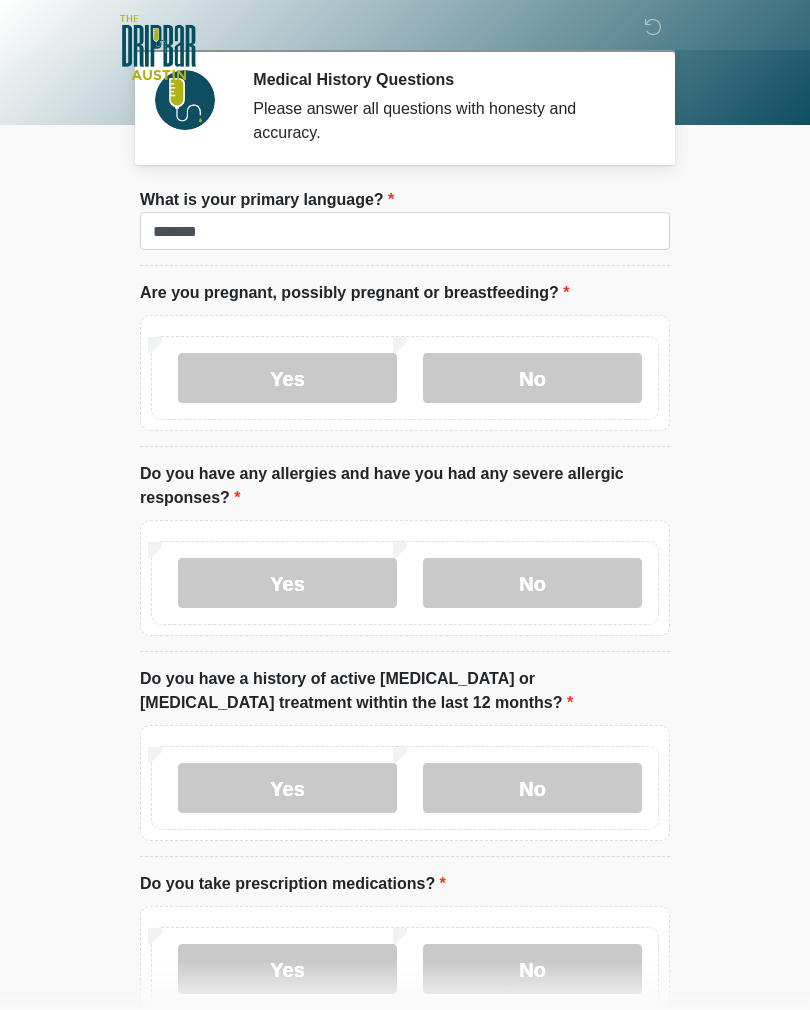 click on "No" at bounding box center (532, 583) 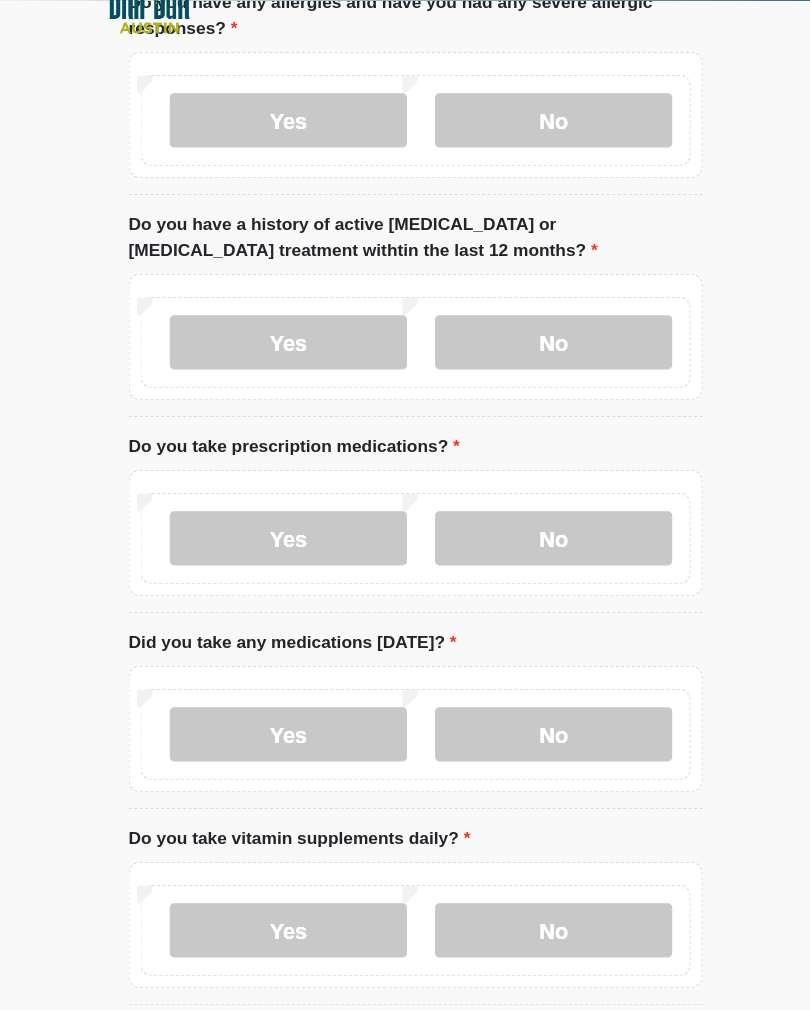 scroll, scrollTop: 424, scrollLeft: 0, axis: vertical 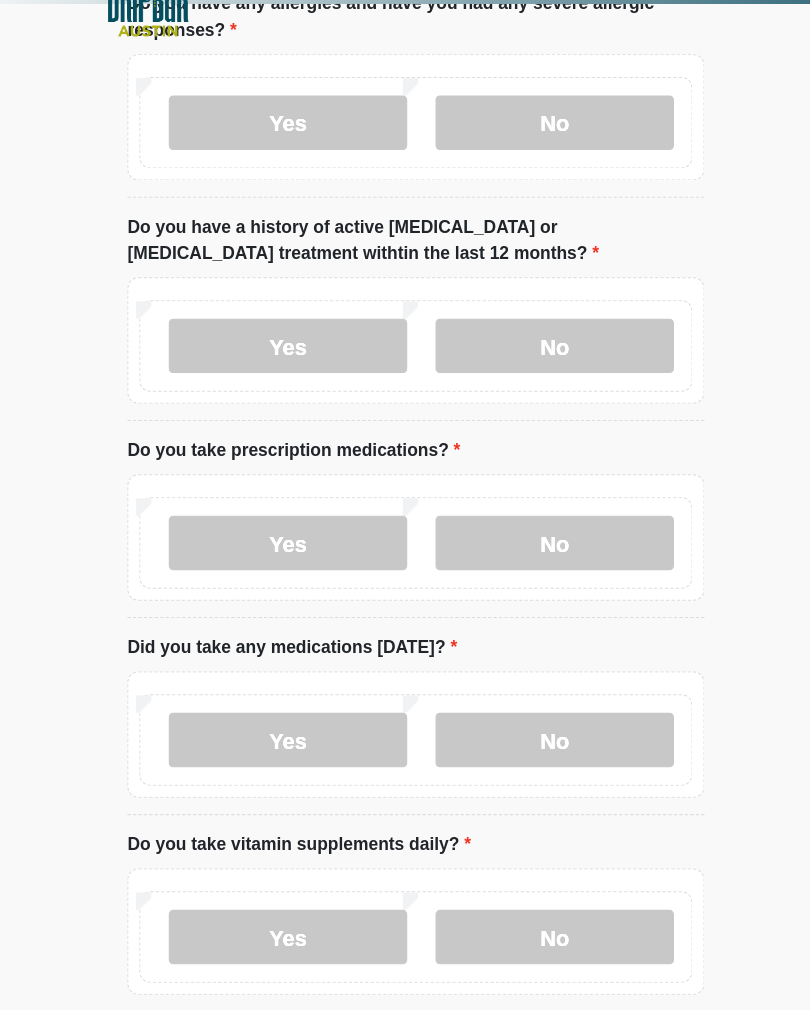 click on "No" at bounding box center (532, 364) 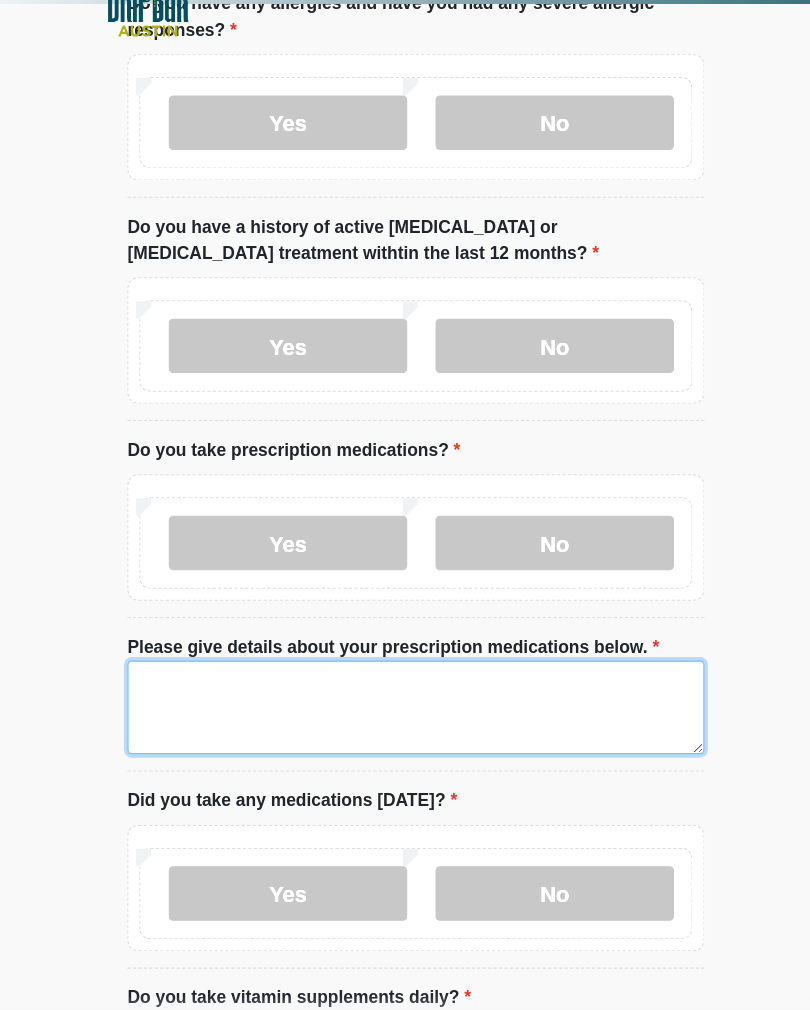 click on "Please give details about your prescription medications below." at bounding box center [405, 696] 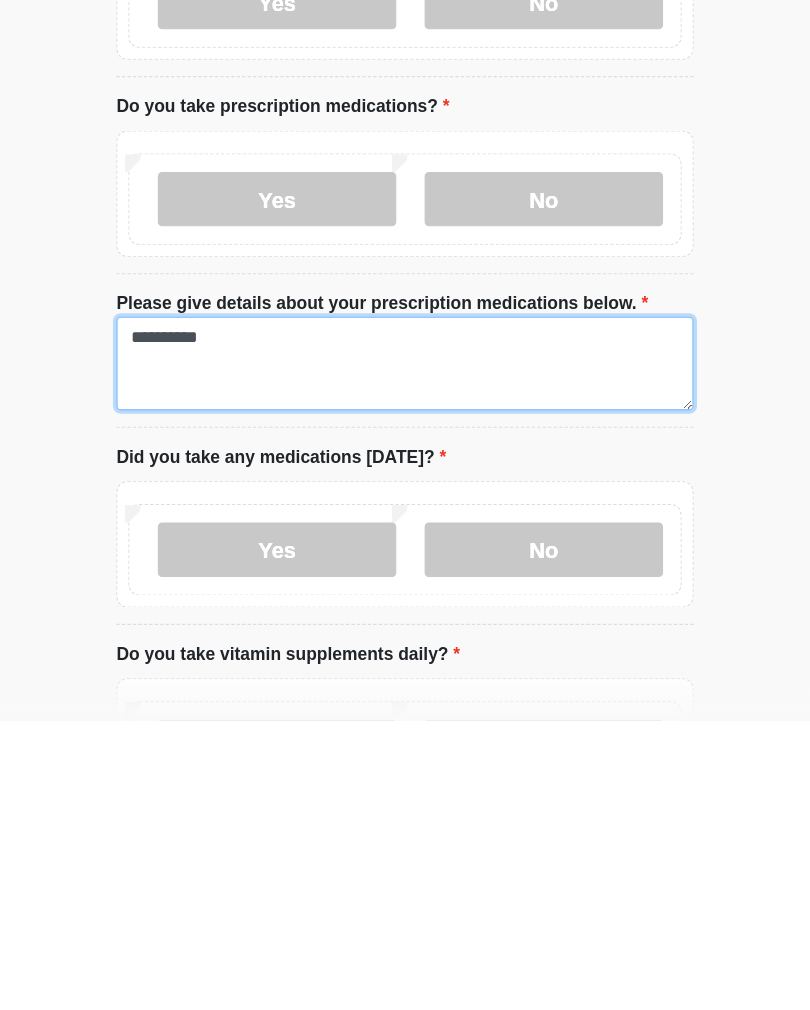 type on "*********" 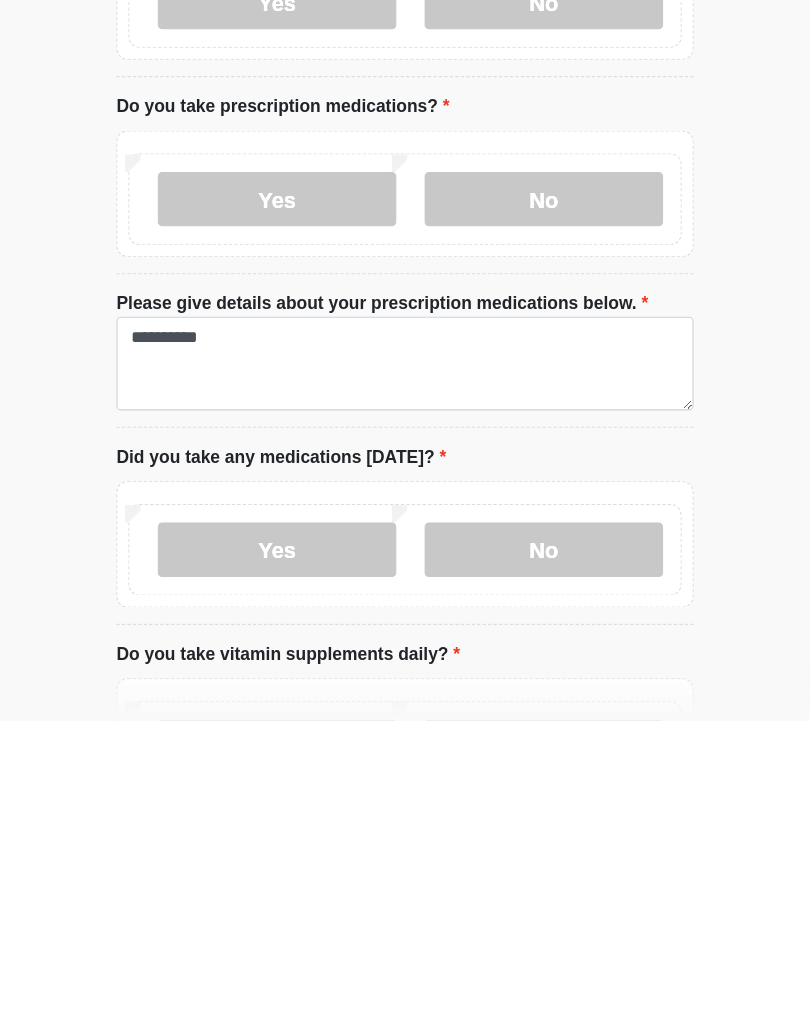 click on "No" at bounding box center [532, 853] 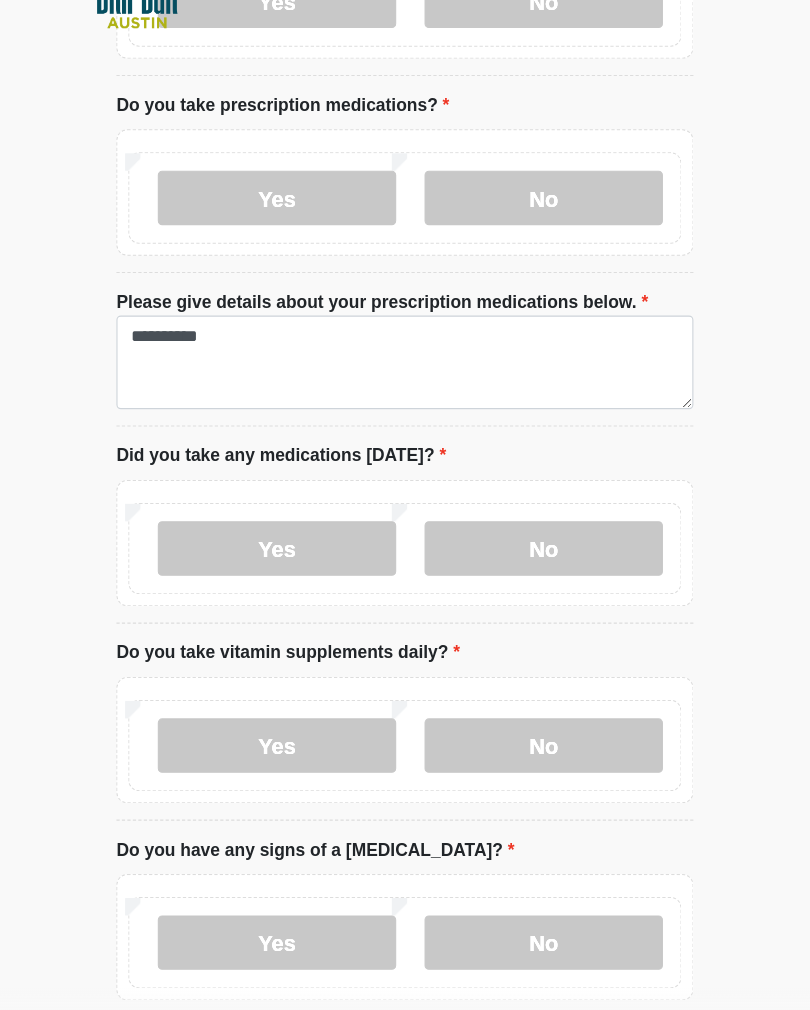 click on "No" at bounding box center [532, 739] 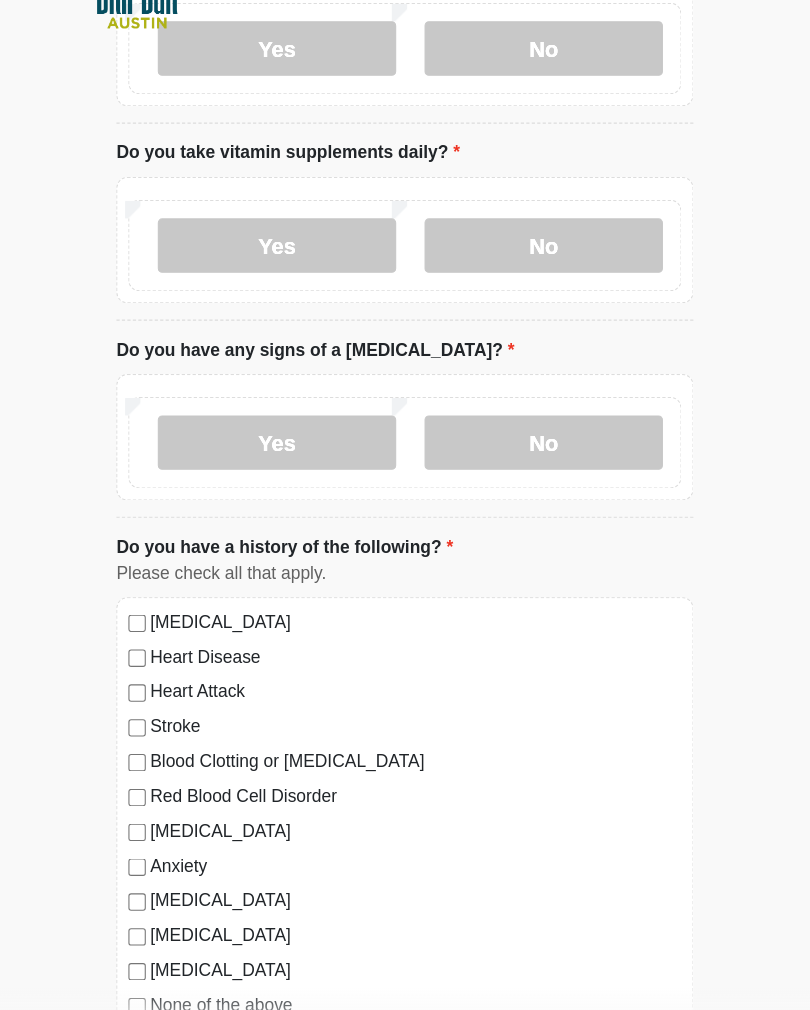scroll, scrollTop: 1194, scrollLeft: 0, axis: vertical 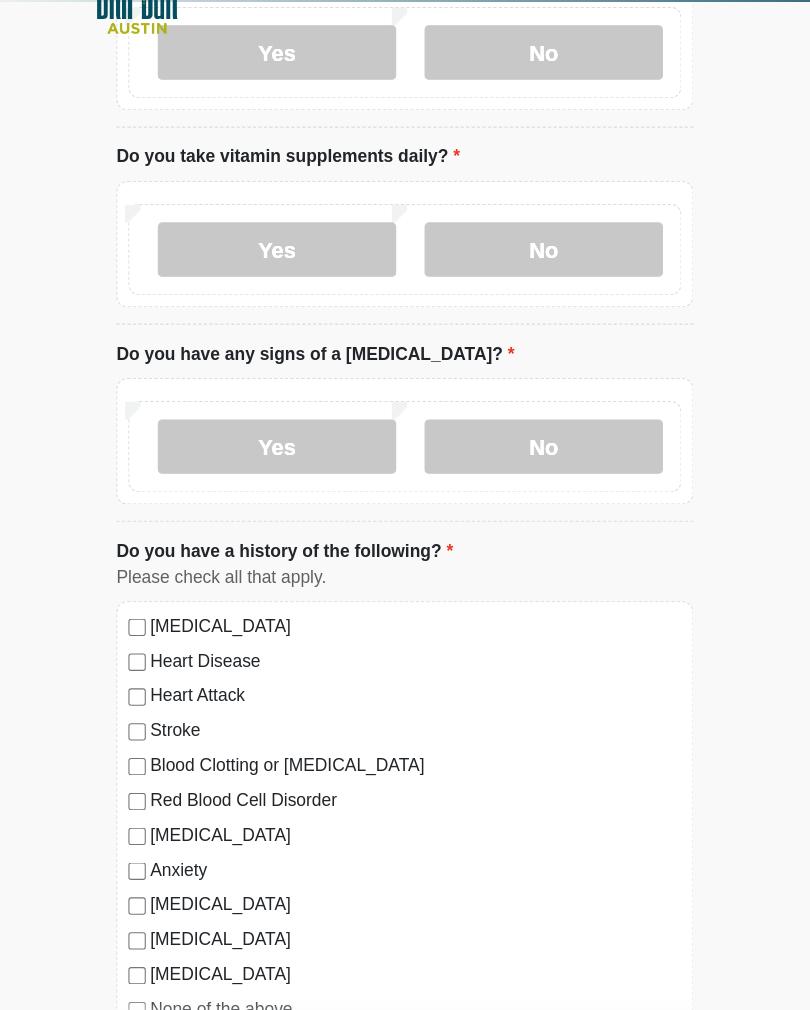click on "No" at bounding box center [532, 459] 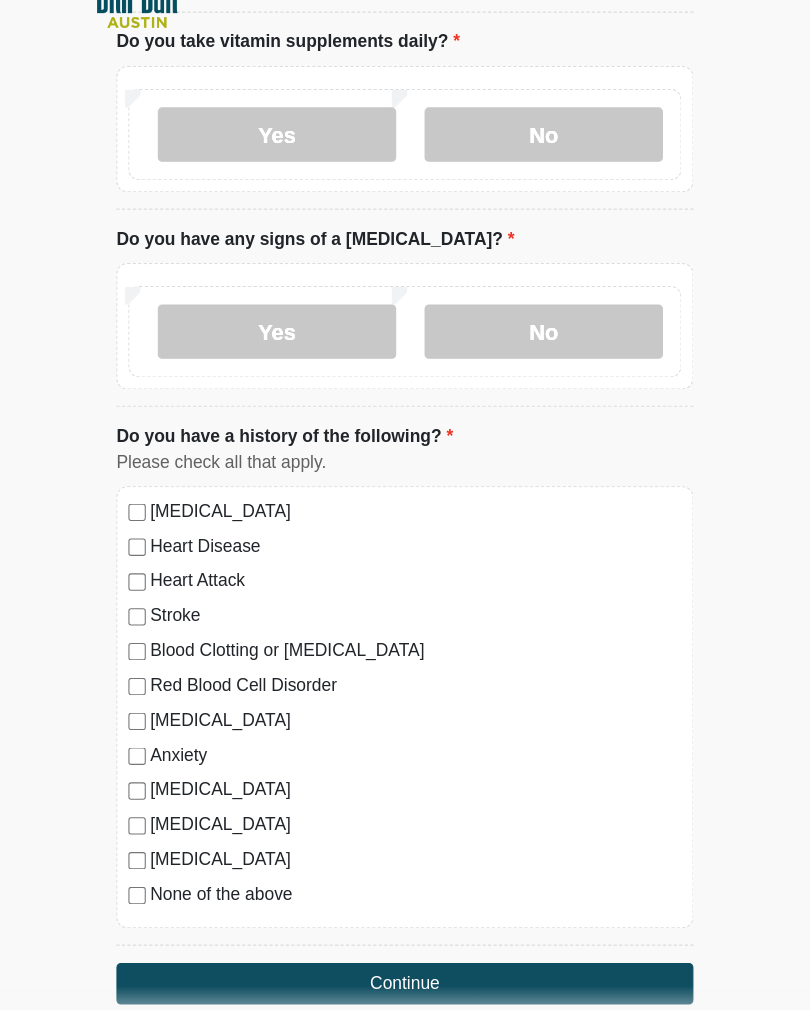 scroll, scrollTop: 1364, scrollLeft: 0, axis: vertical 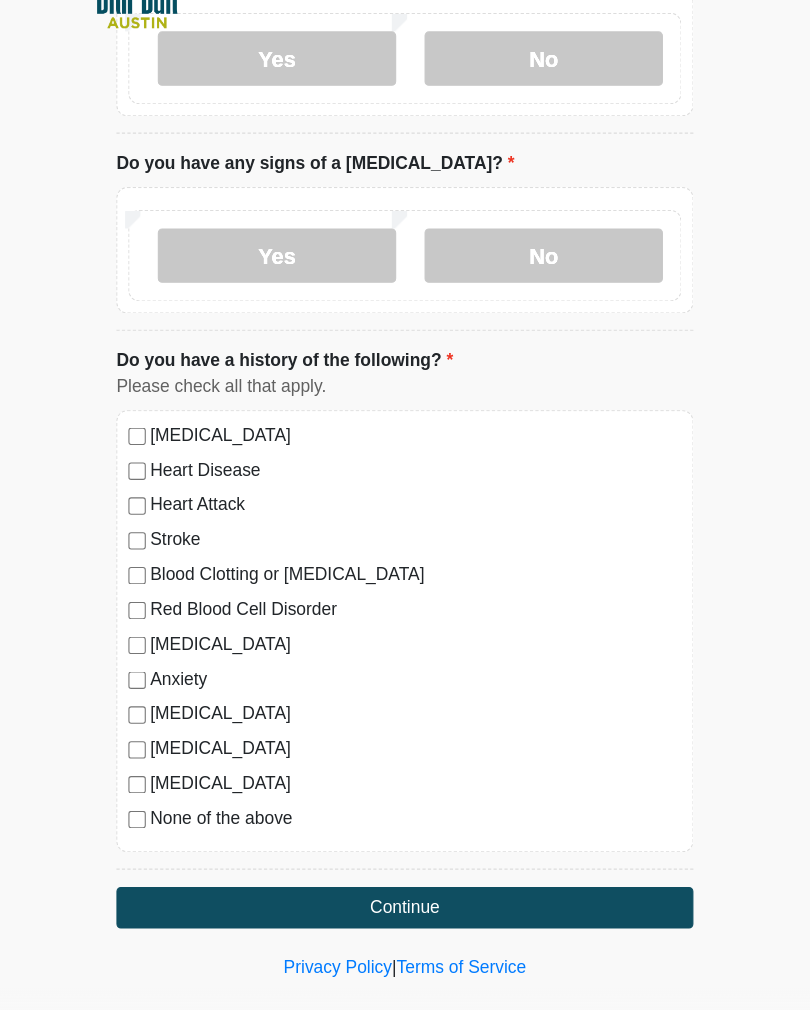 click on "Continue" at bounding box center (405, 888) 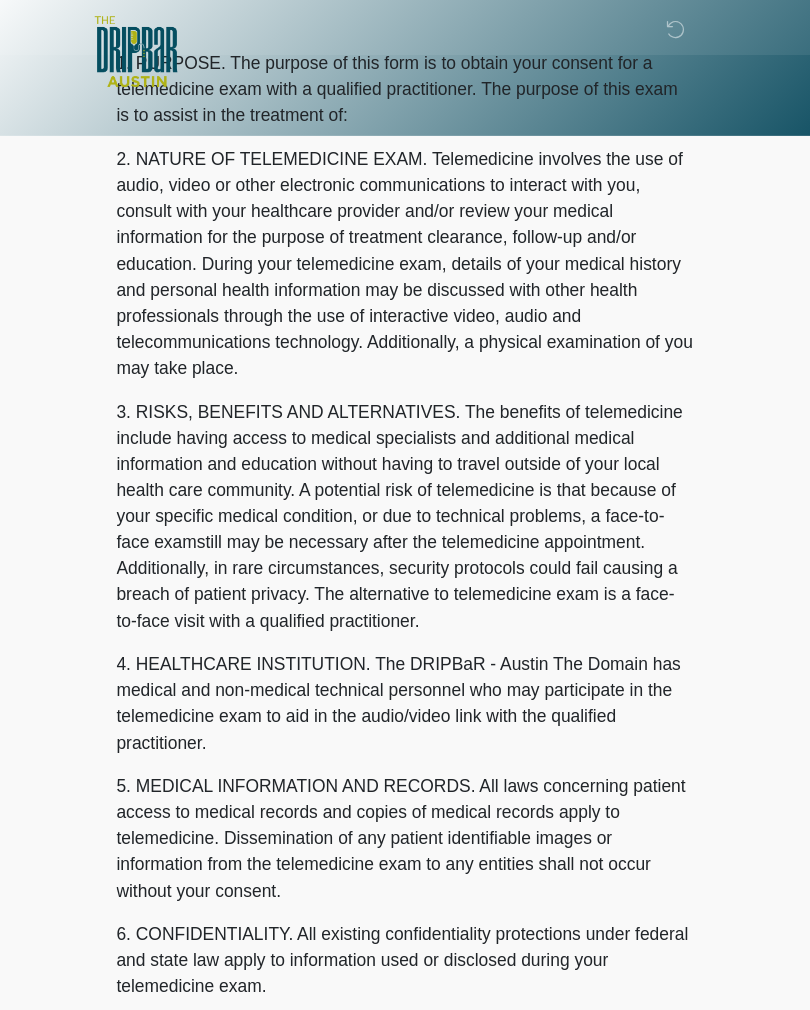 scroll, scrollTop: 0, scrollLeft: 0, axis: both 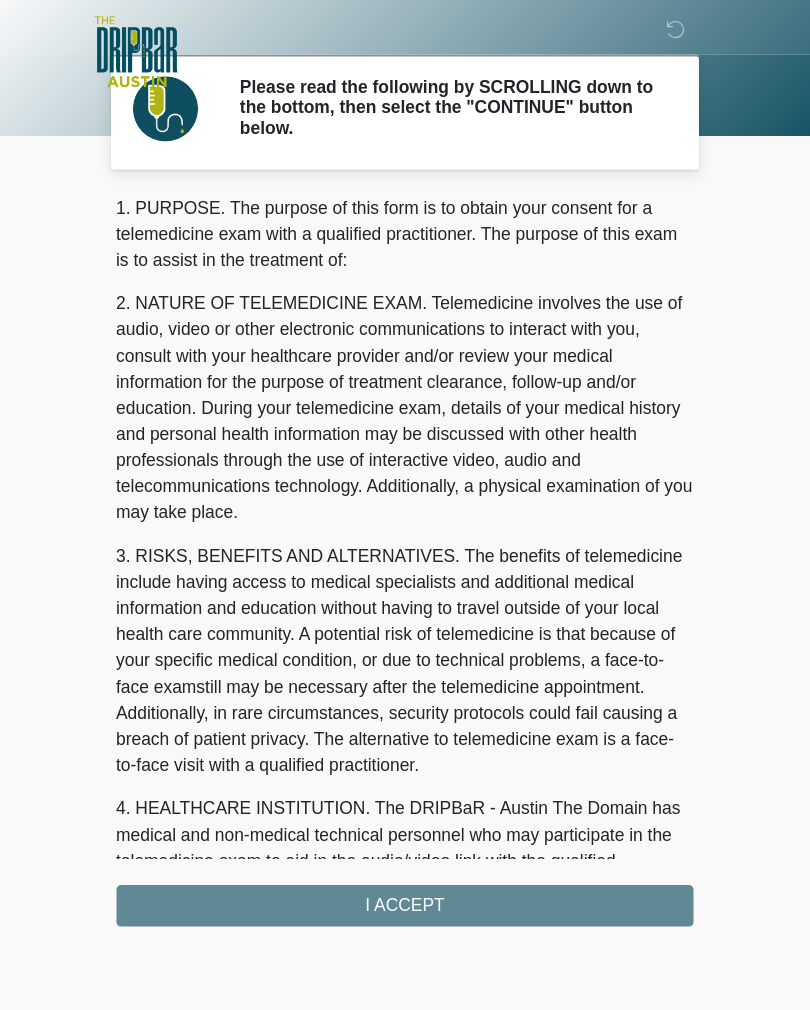 click on "1. PURPOSE. The purpose of this form is to obtain your consent for a telemedicine exam with a qualified practitioner. The purpose of this exam is to assist in the treatment of:  2. NATURE OF TELEMEDICINE EXAM. Telemedicine involves the use of audio, video or other electronic communications to interact with you, consult with your healthcare provider and/or review your medical information for the purpose of treatment clearance, follow-up and/or education. During your telemedicine exam, details of your medical history and personal health information may be discussed with other health professionals through the use of interactive video, audio and telecommunications technology. Additionally, a physical examination of you may take place. 4. HEALTHCARE INSTITUTION. The DRIPBaR - Austin The Domain has medical and non-medical technical personnel who may participate in the telemedicine exam to aid in the audio/video link with the qualified practitioner.
I ACCEPT" at bounding box center [405, 515] 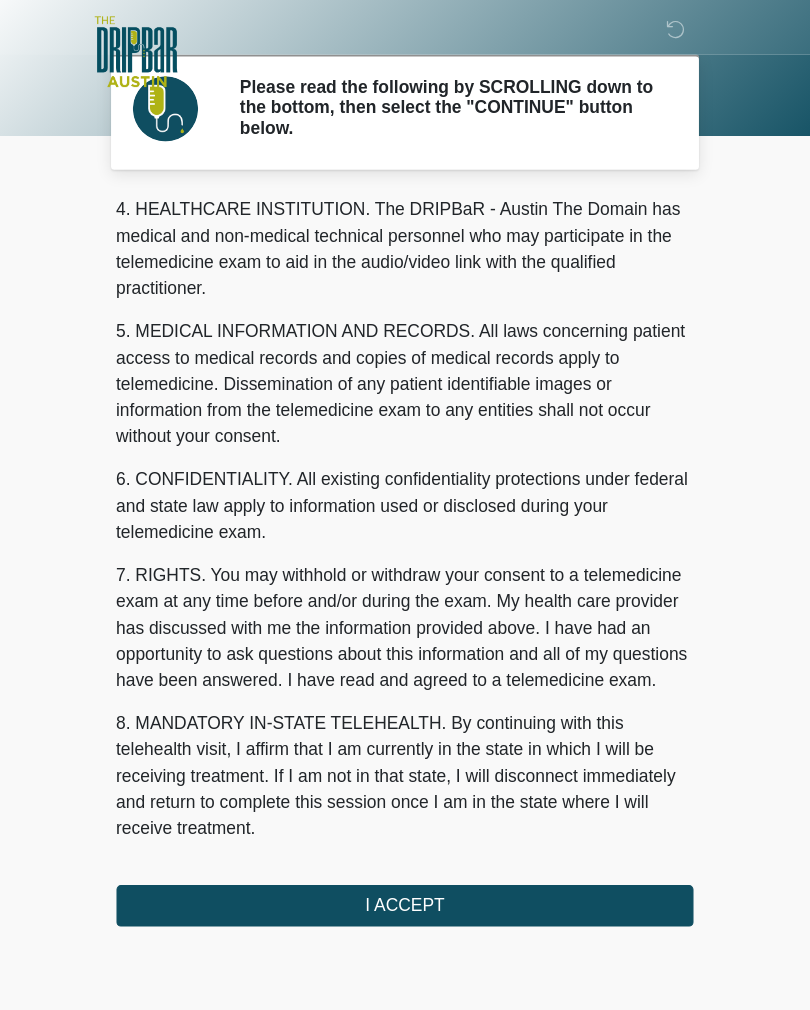 scroll, scrollTop: 574, scrollLeft: 0, axis: vertical 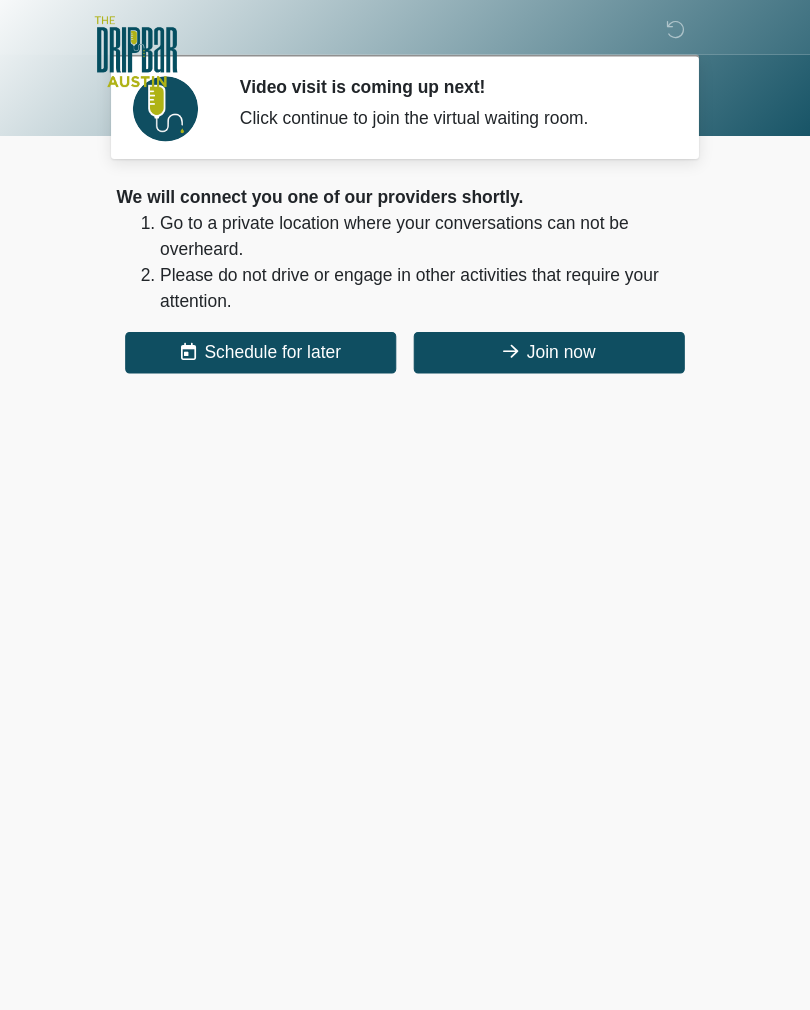 click on "Join now" at bounding box center [537, 324] 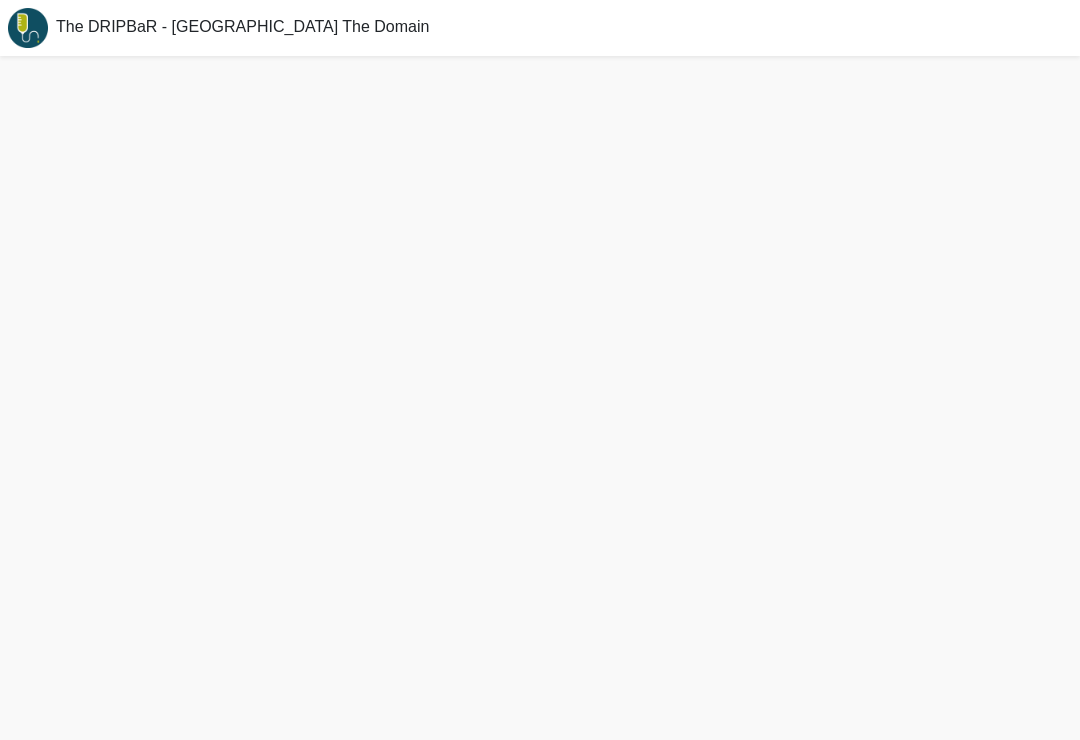 scroll, scrollTop: 37, scrollLeft: 0, axis: vertical 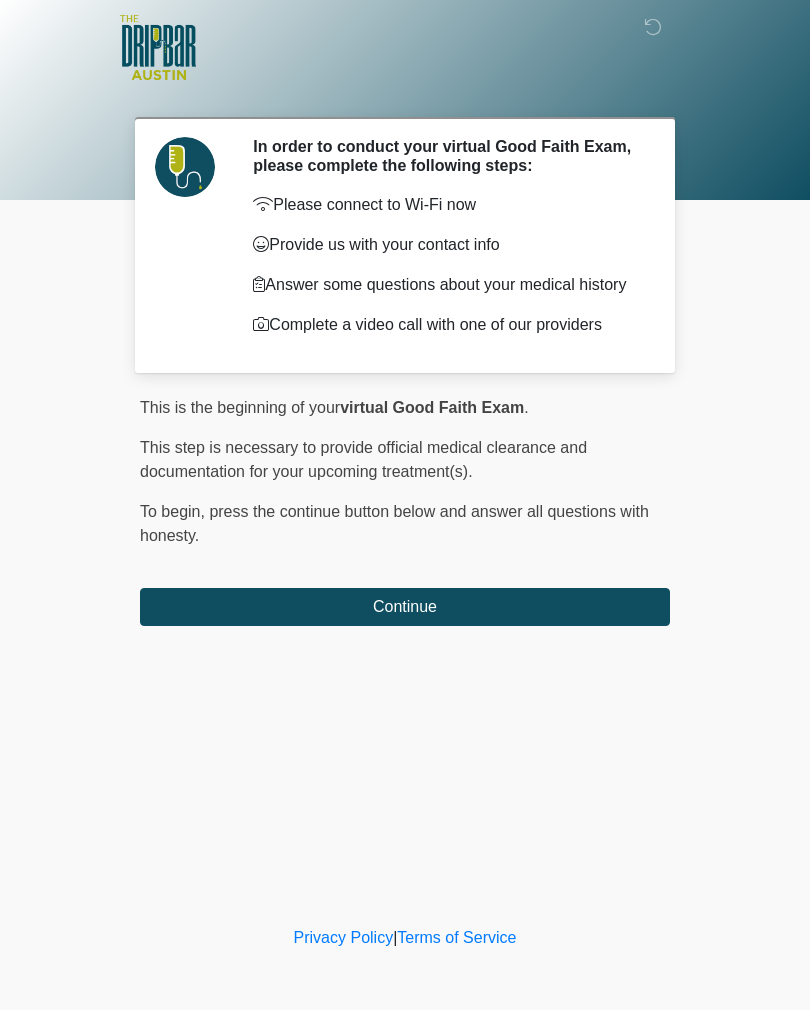 click on "Continue" at bounding box center (405, 607) 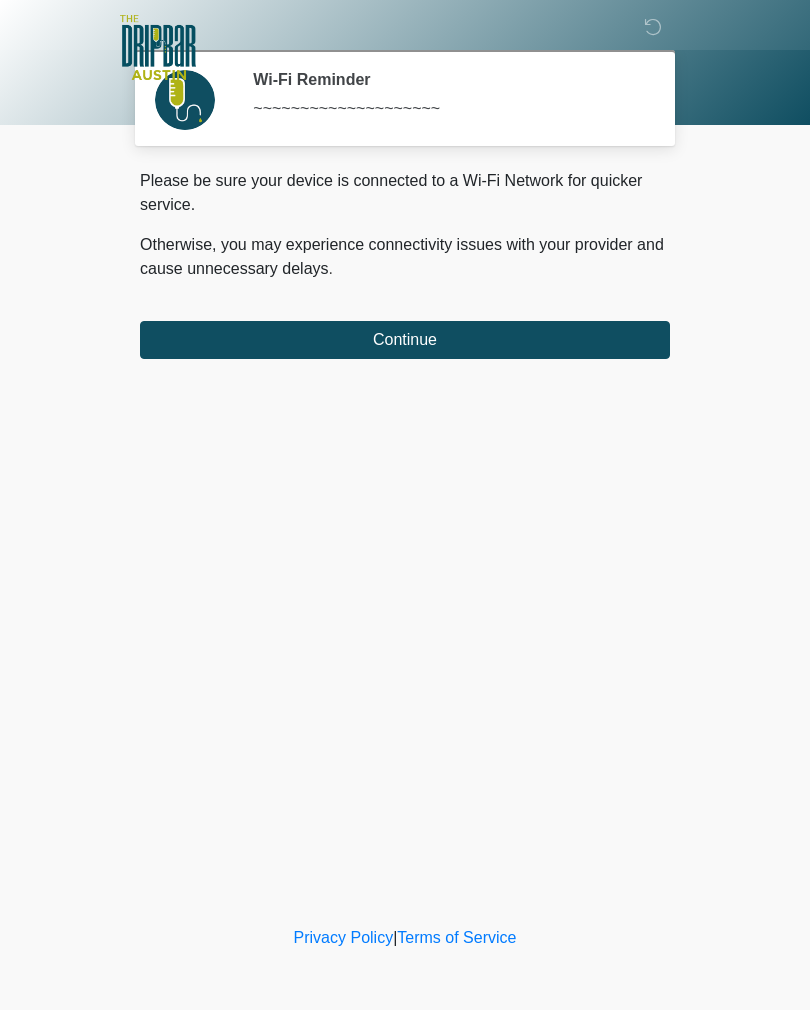 click on "Continue" at bounding box center [405, 340] 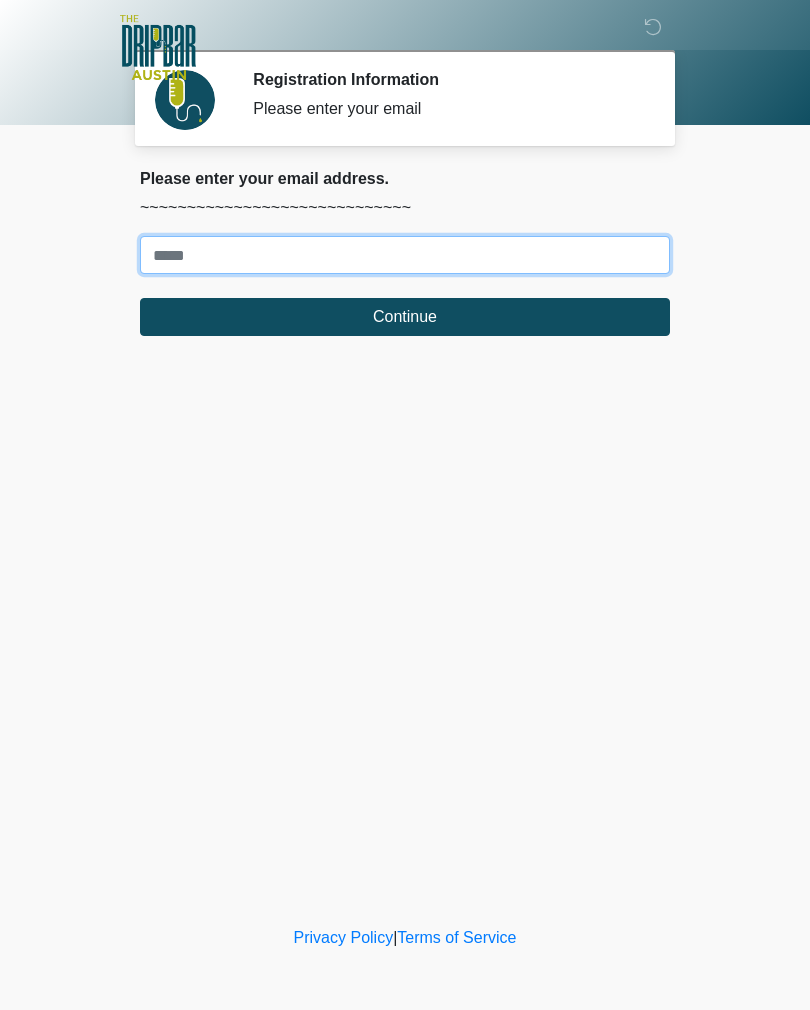 click on "Where should we email your treatment plan?" at bounding box center [405, 255] 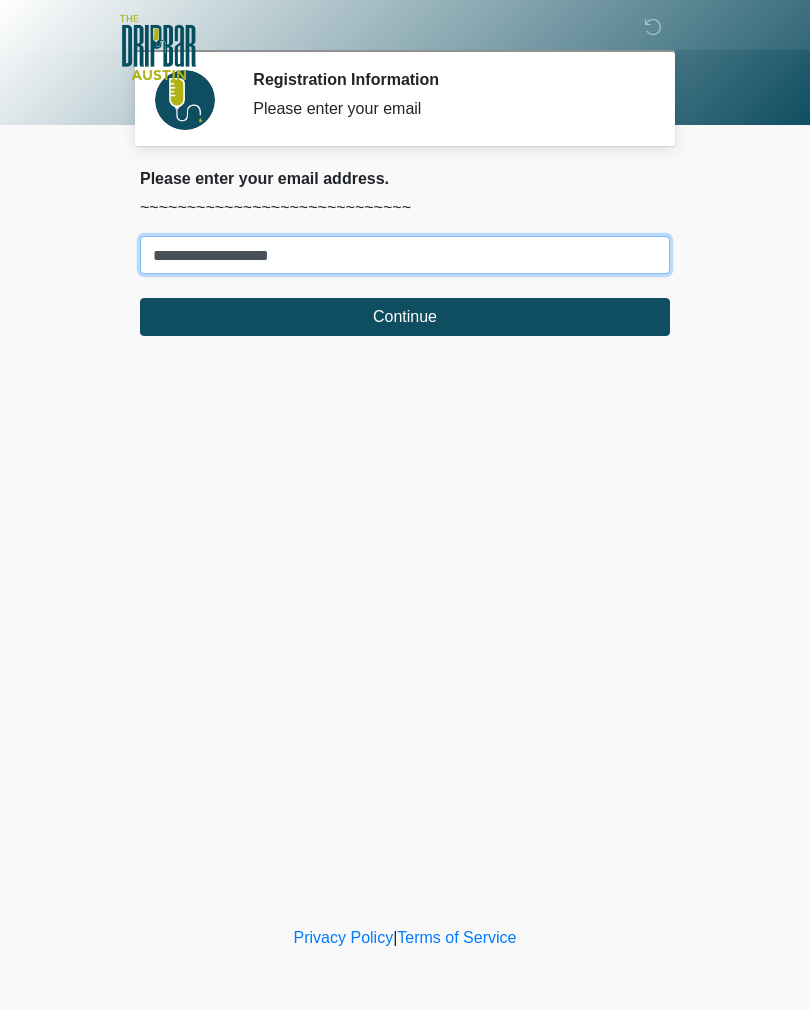 type on "**********" 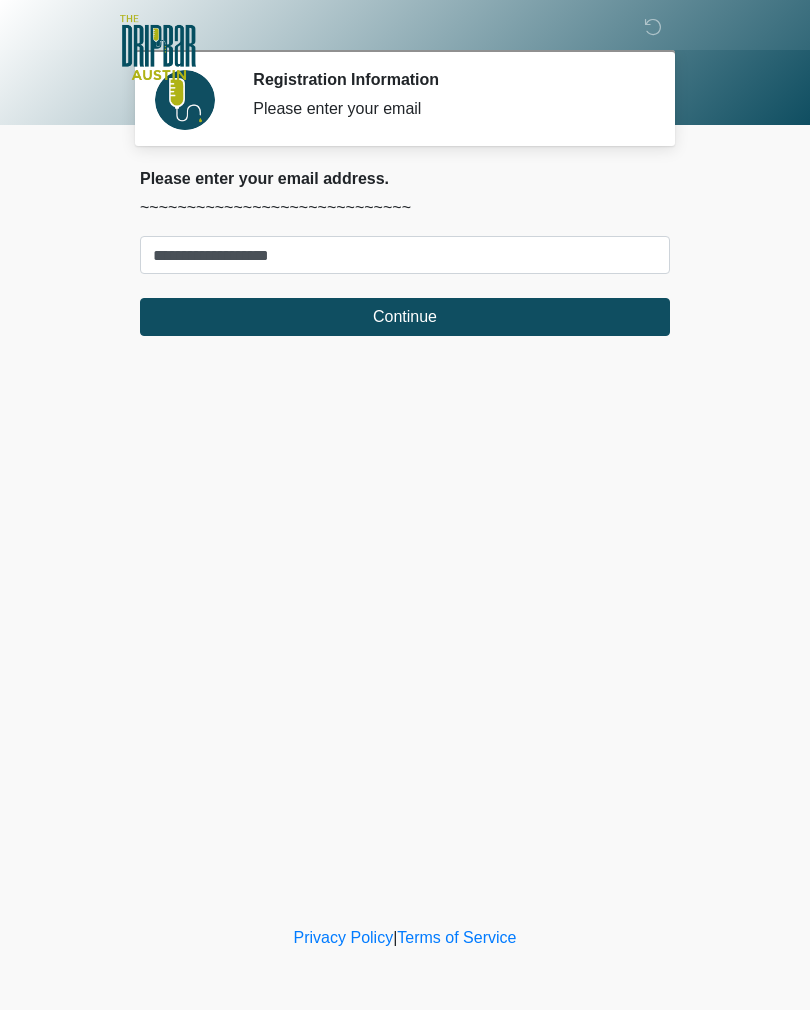 click on "Continue" at bounding box center (405, 317) 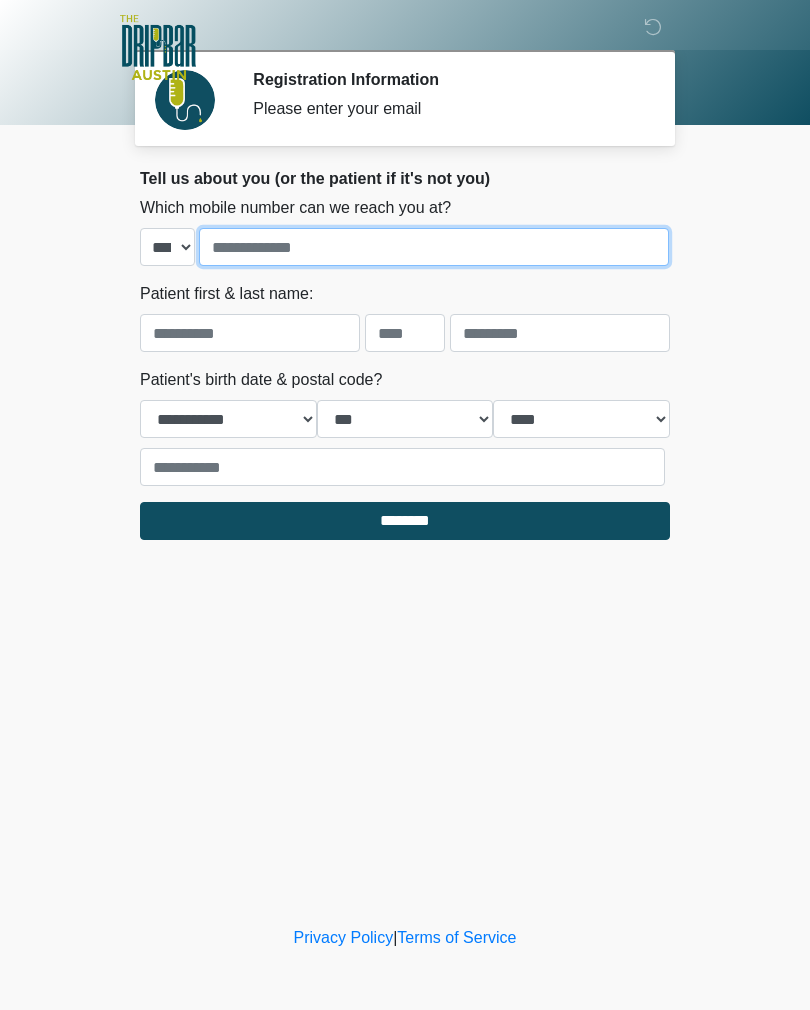 click at bounding box center (434, 247) 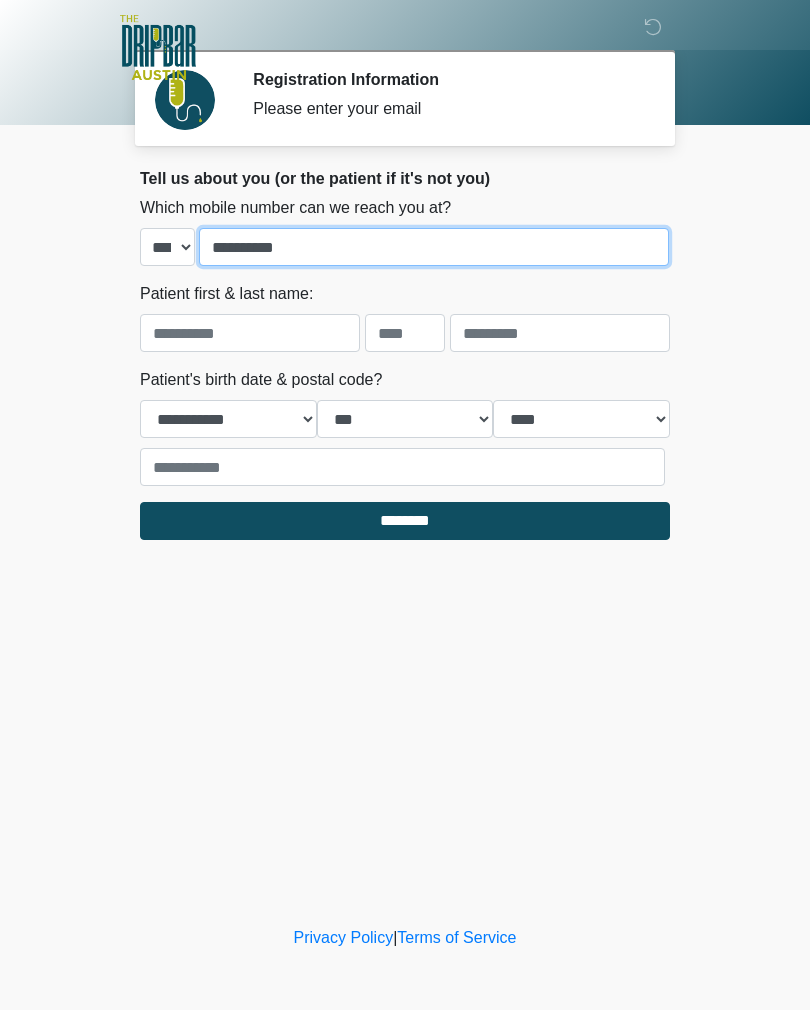 type on "**********" 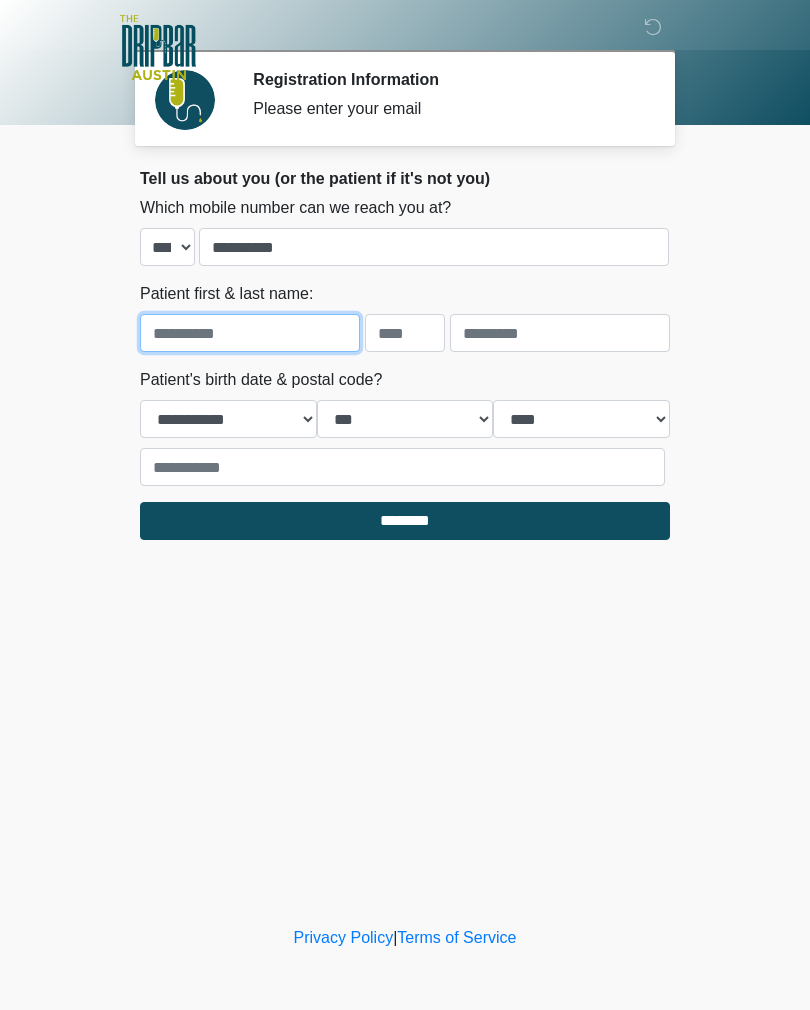 click at bounding box center [250, 333] 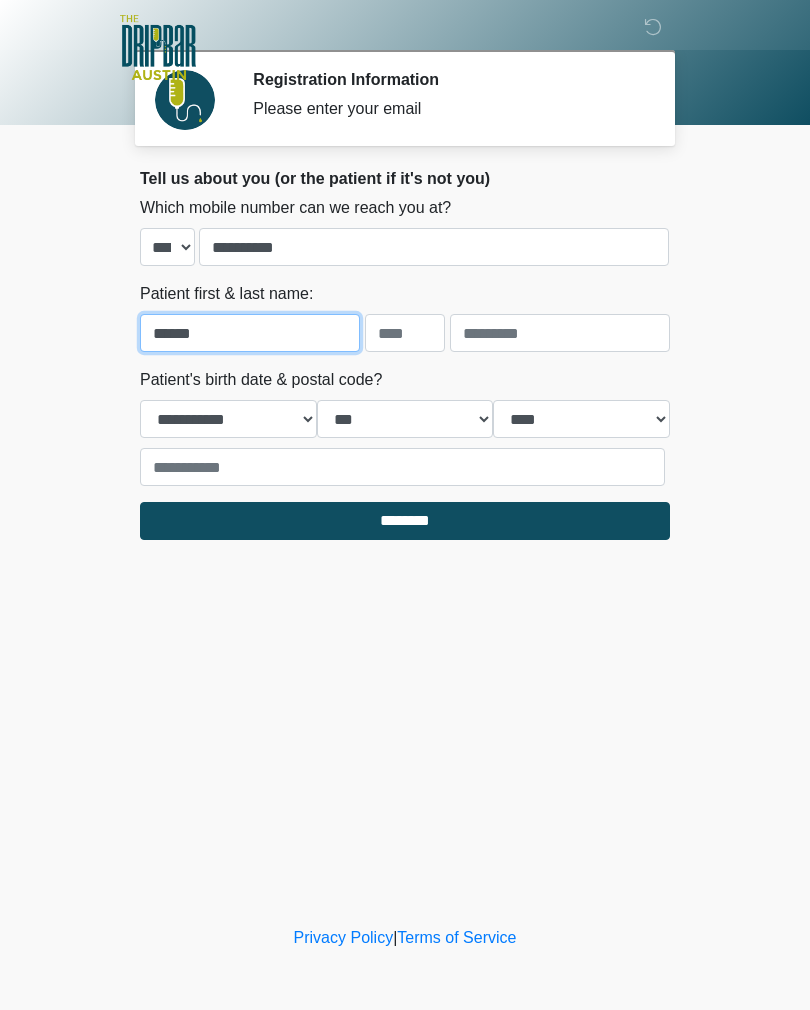 type on "******" 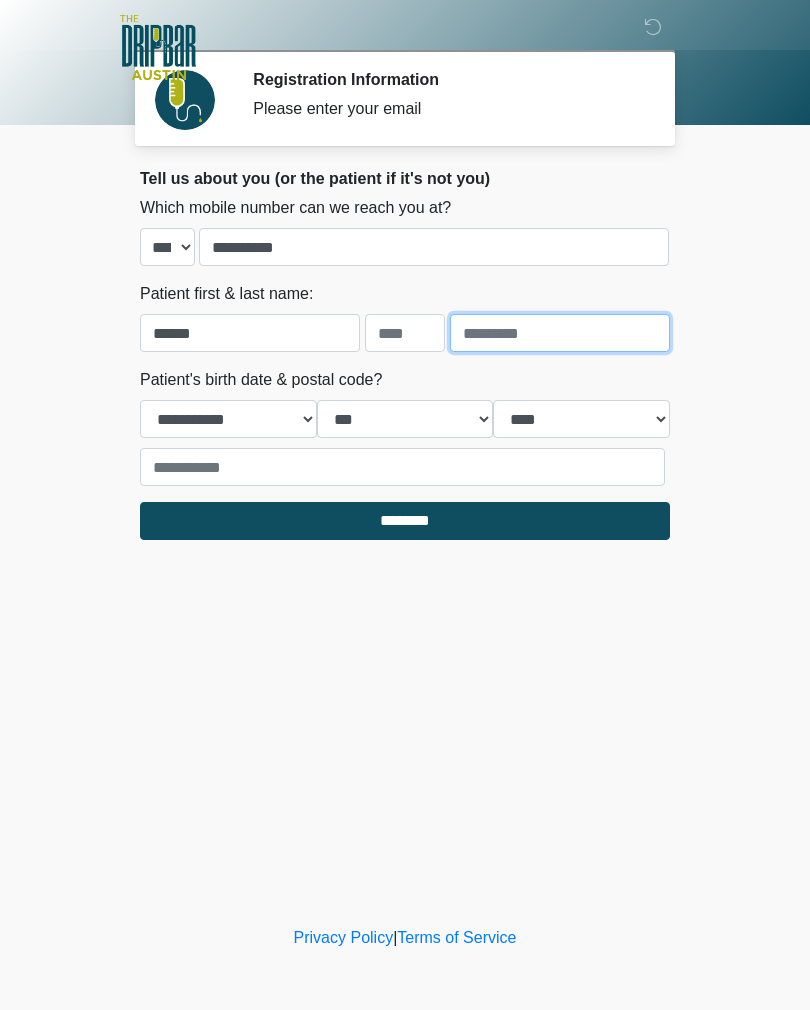 click at bounding box center (560, 333) 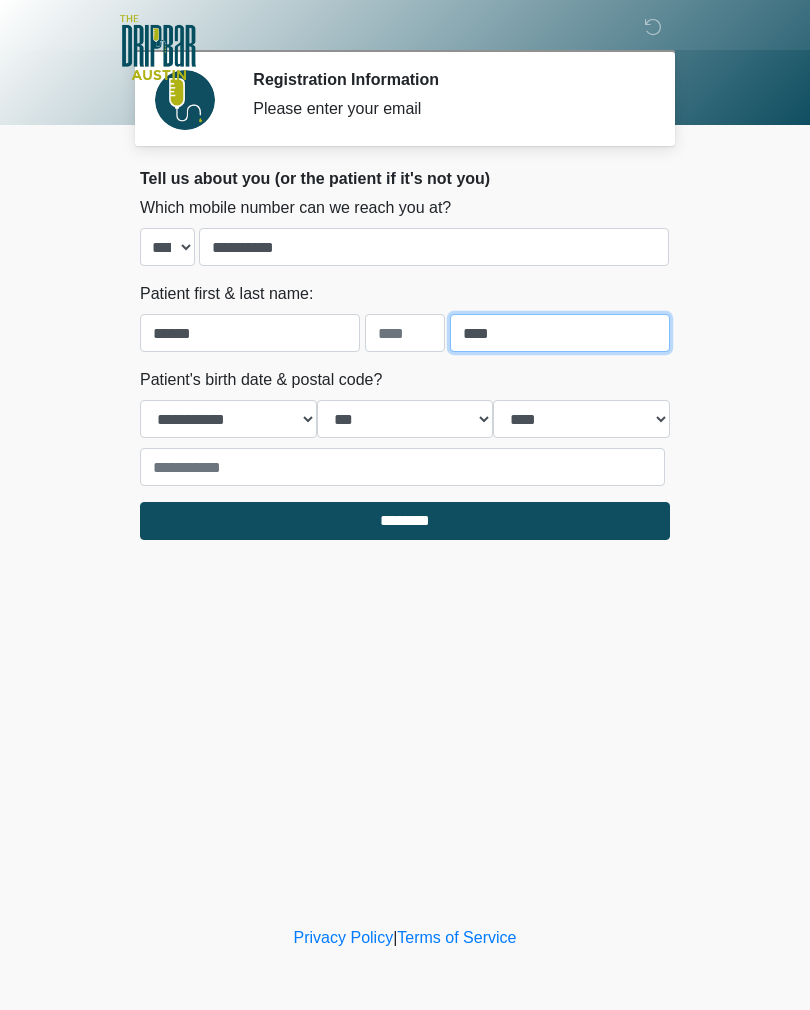 type on "****" 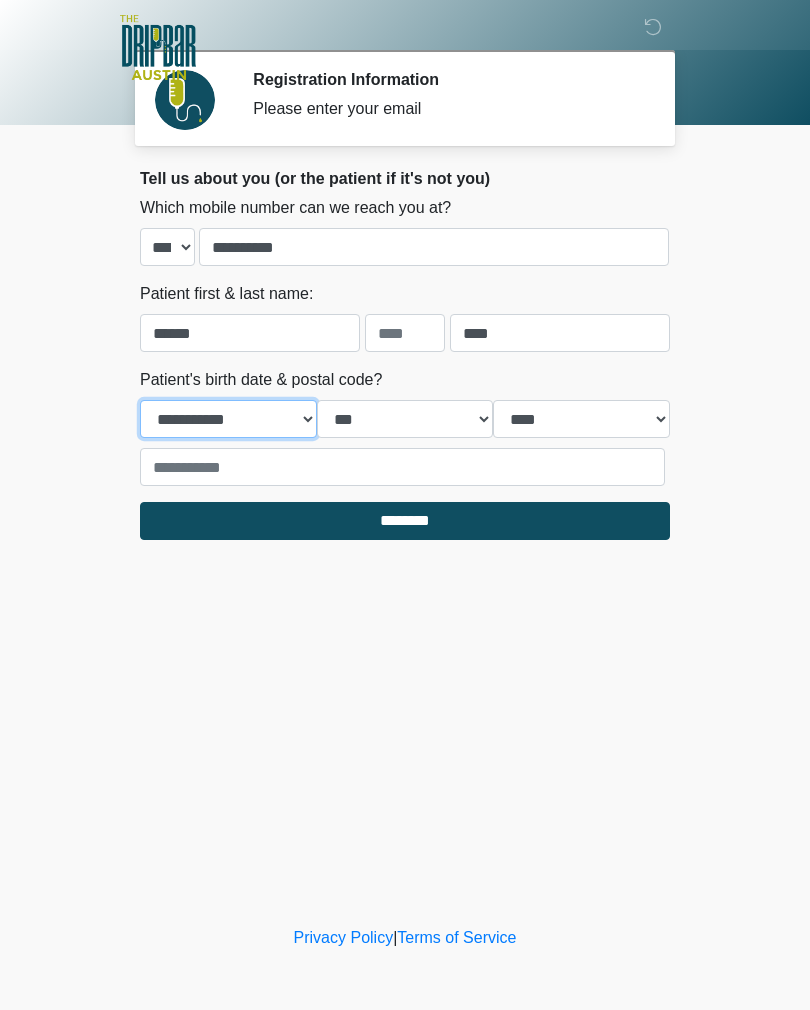 click on "**********" at bounding box center (228, 419) 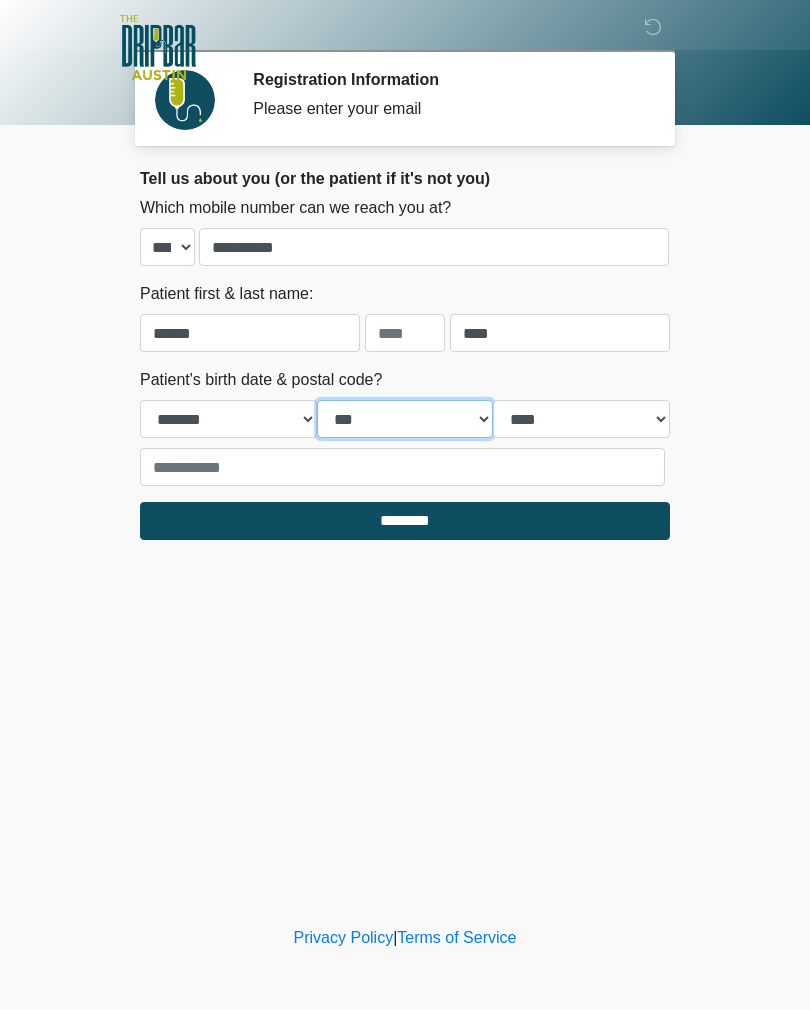 click on "***
*
*
*
*
*
*
*
*
*
**
**
**
**
**
**
**
**
**
**
**
**
**
**
**
**
**
**
**
**
**
**" at bounding box center (405, 419) 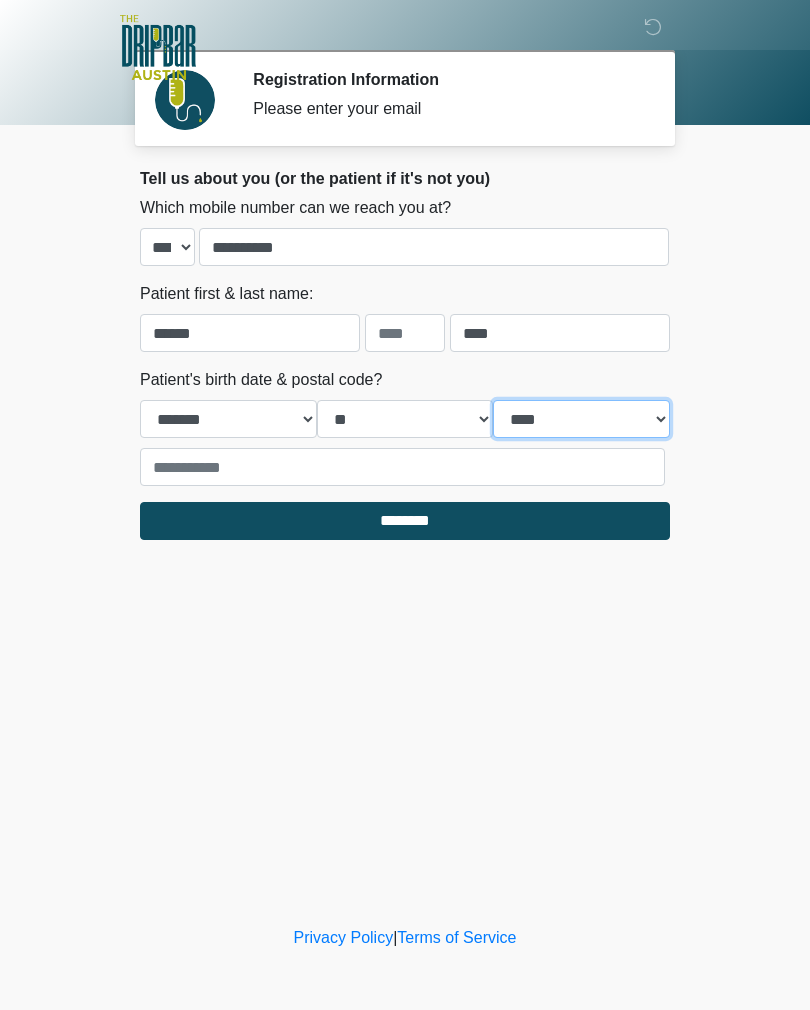 click on "****
****
****
****
****
****
****
****
****
****
****
****
****
****
****
****
****
****
****
****
****
****
****
****
****
****
****
****
****
****
****
****
****
****
****
****
****
****
****
****
****
****
****
****
****
****
****
****
****
****
****
****
****
****
****
****
****
****
****
****
****
****
****
****
****
****
****
****
****
****
****
****
****
****
****
****
****
****
****
****
****
****
****
****
****
****
****
****
****
****
****
****
****
****
****
****
****
****
****
****
****
****" at bounding box center (581, 419) 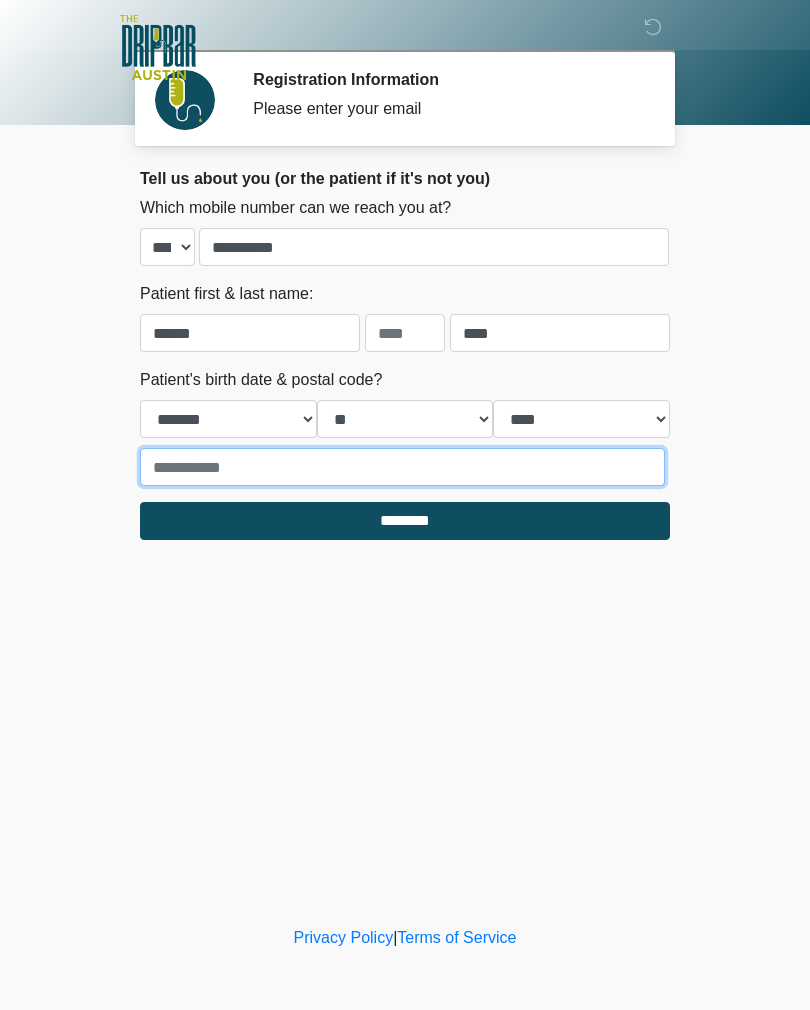 click at bounding box center [402, 467] 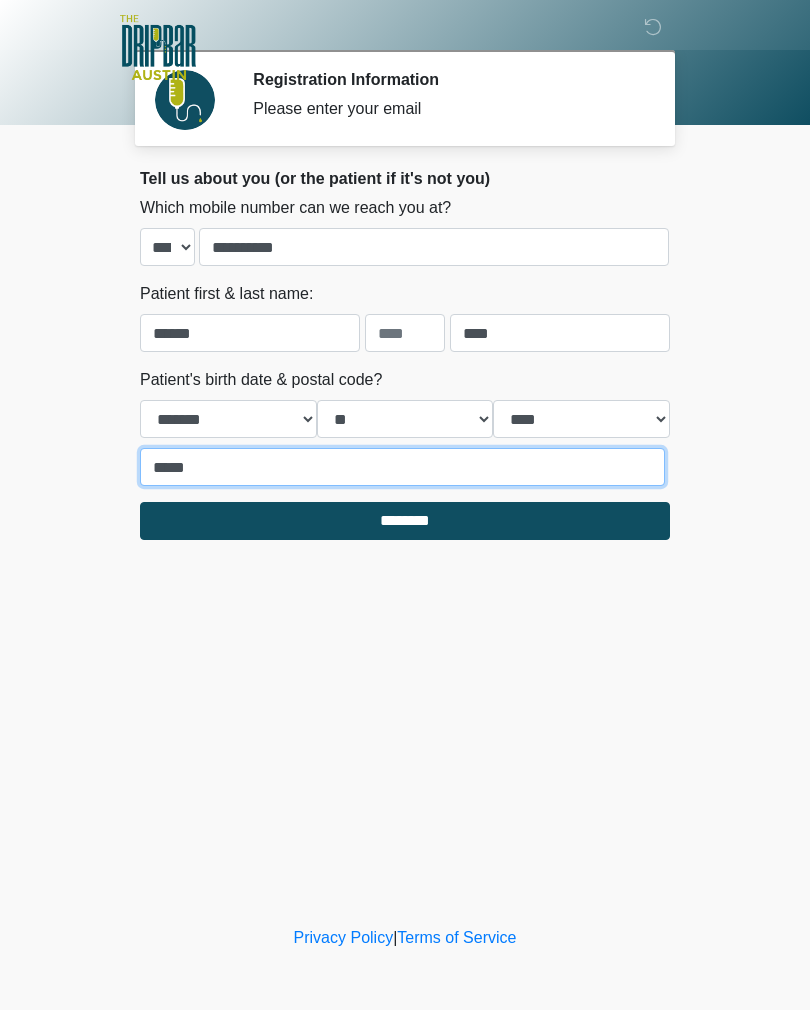 type on "*****" 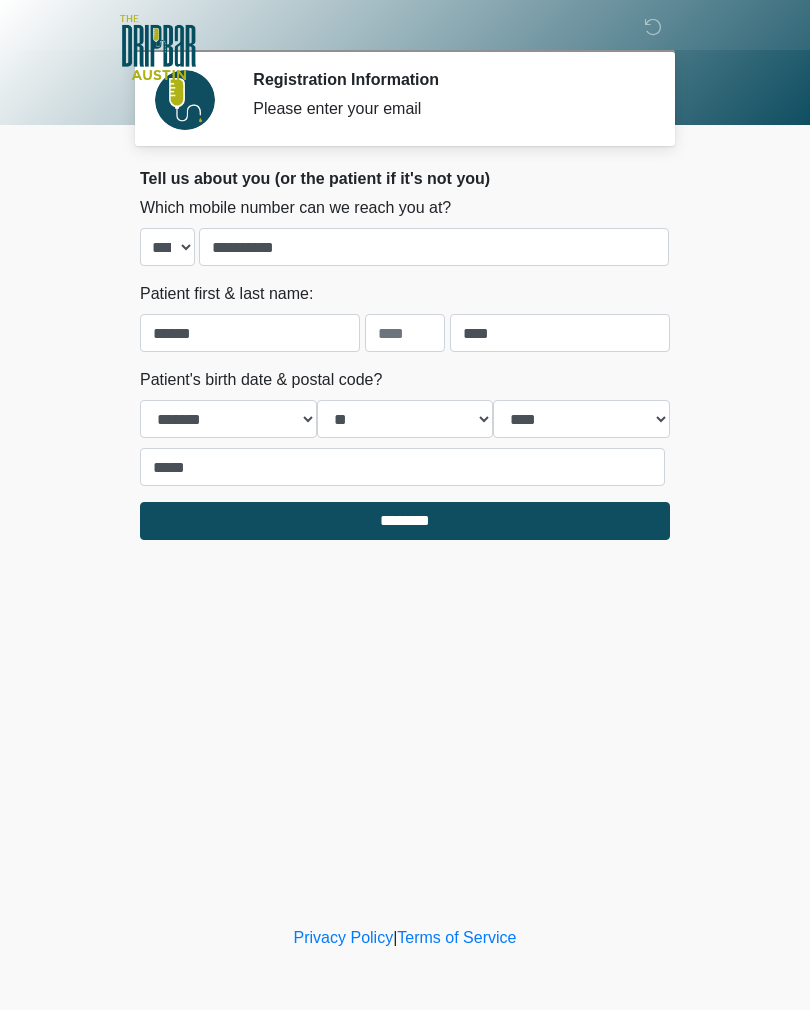 click on "********" at bounding box center [405, 521] 